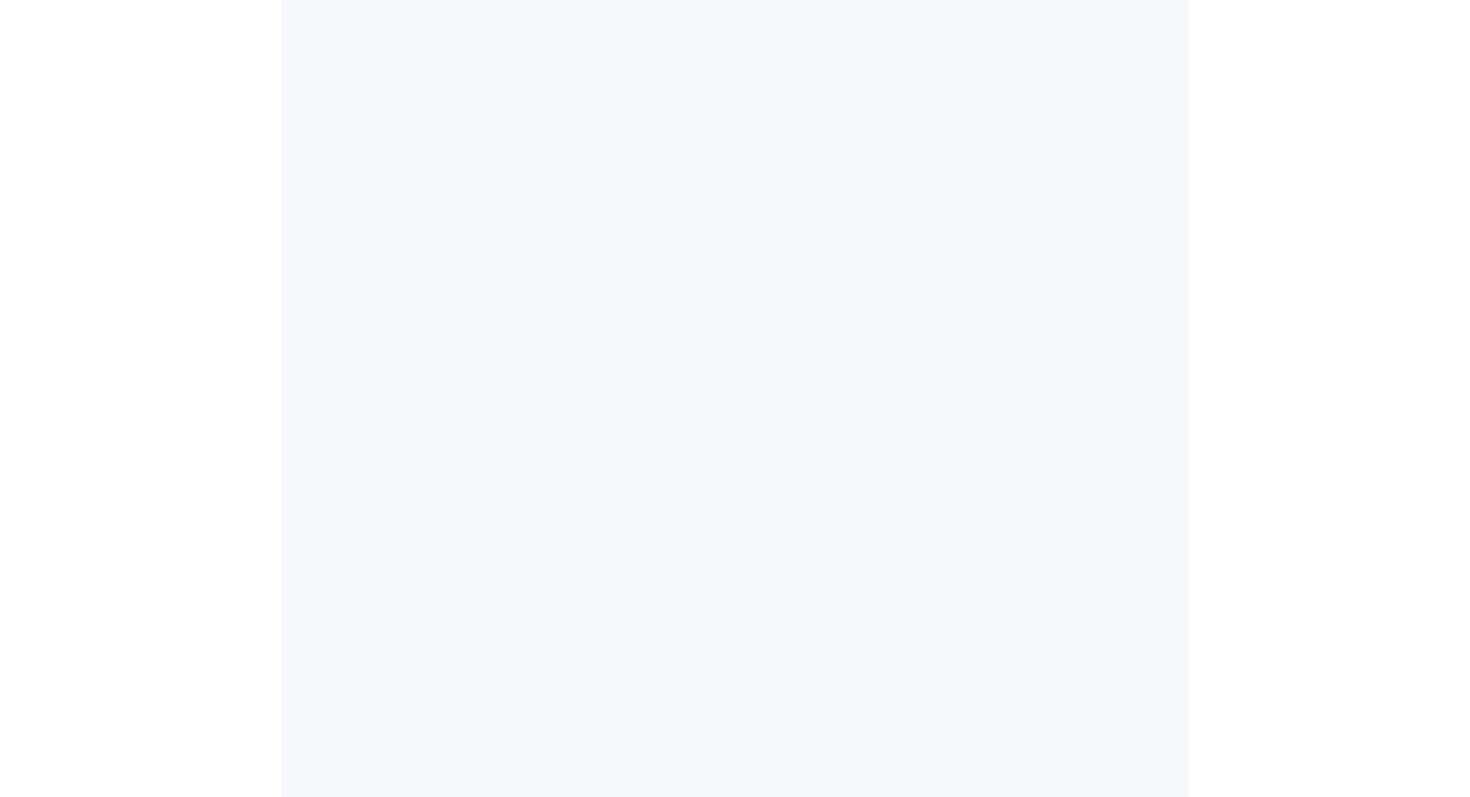 scroll, scrollTop: 0, scrollLeft: 0, axis: both 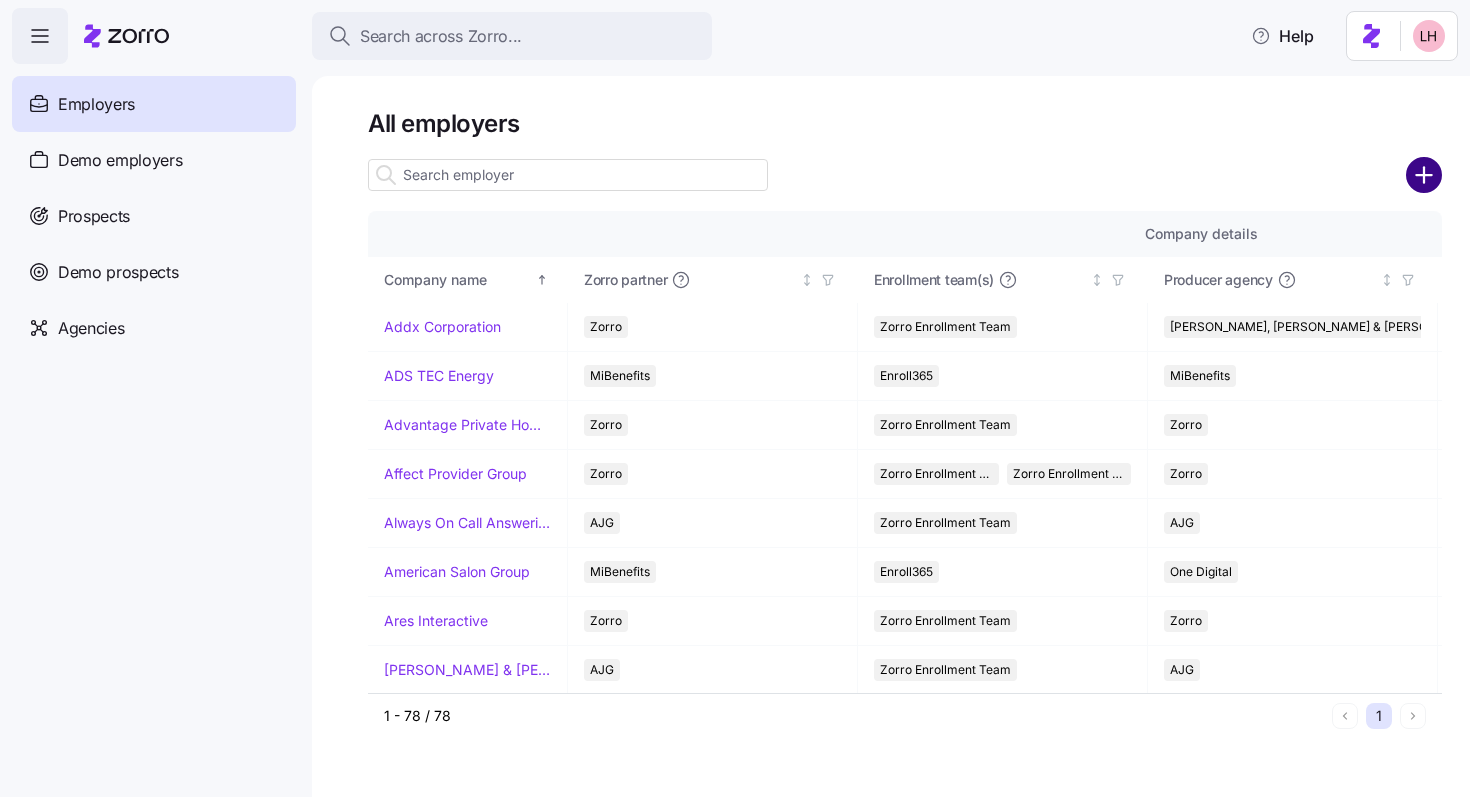 click 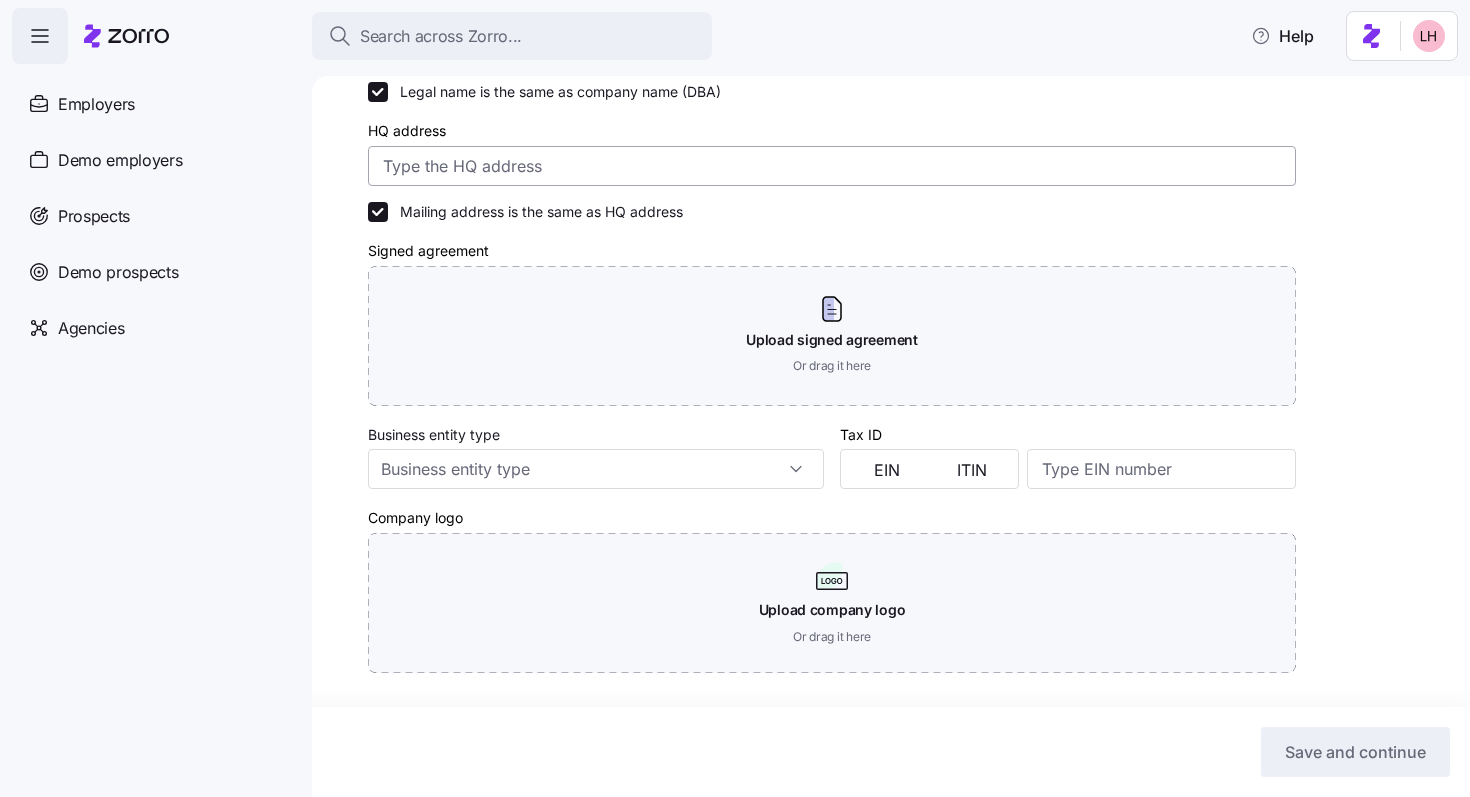 scroll, scrollTop: 0, scrollLeft: 0, axis: both 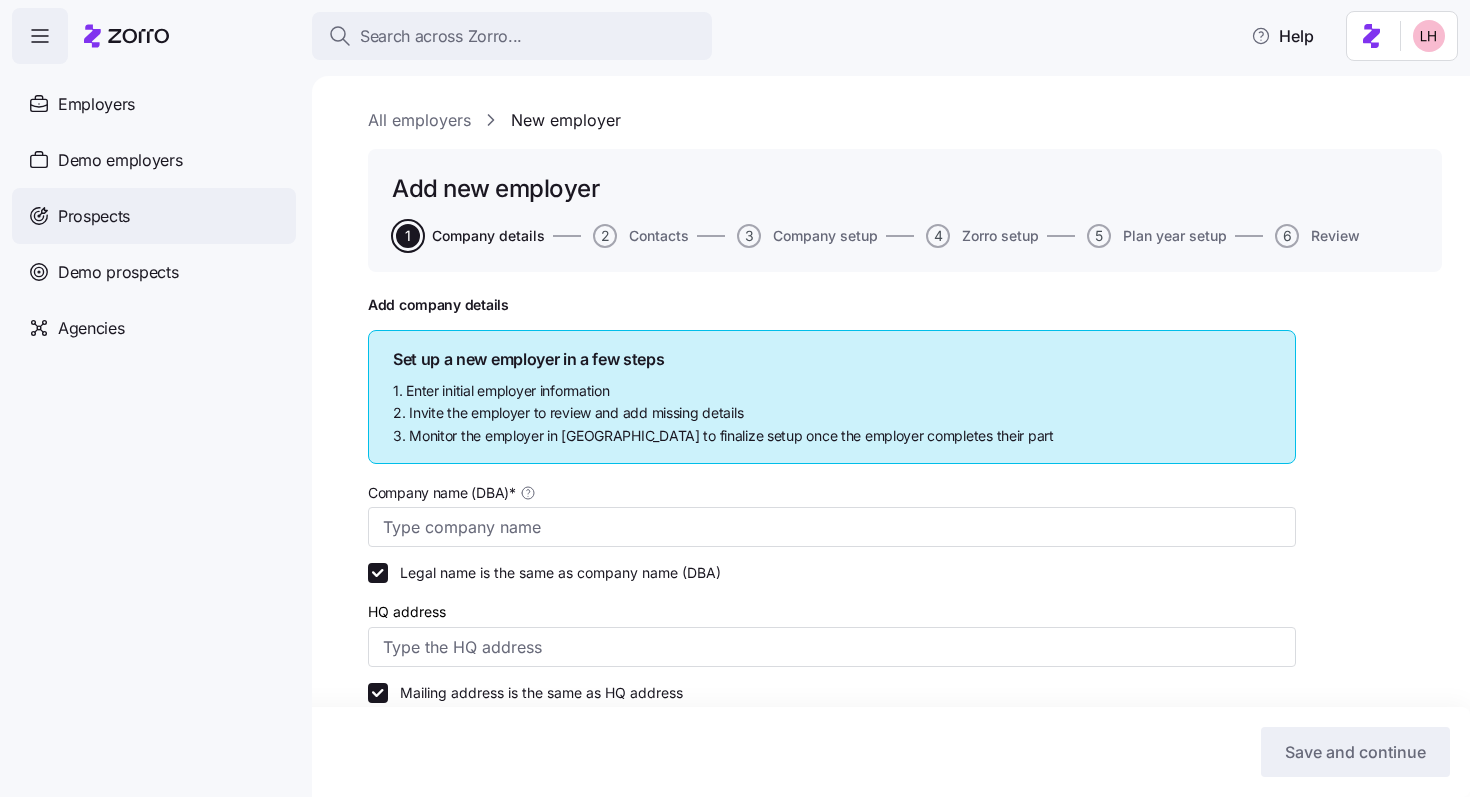 click on "Prospects" at bounding box center [94, 216] 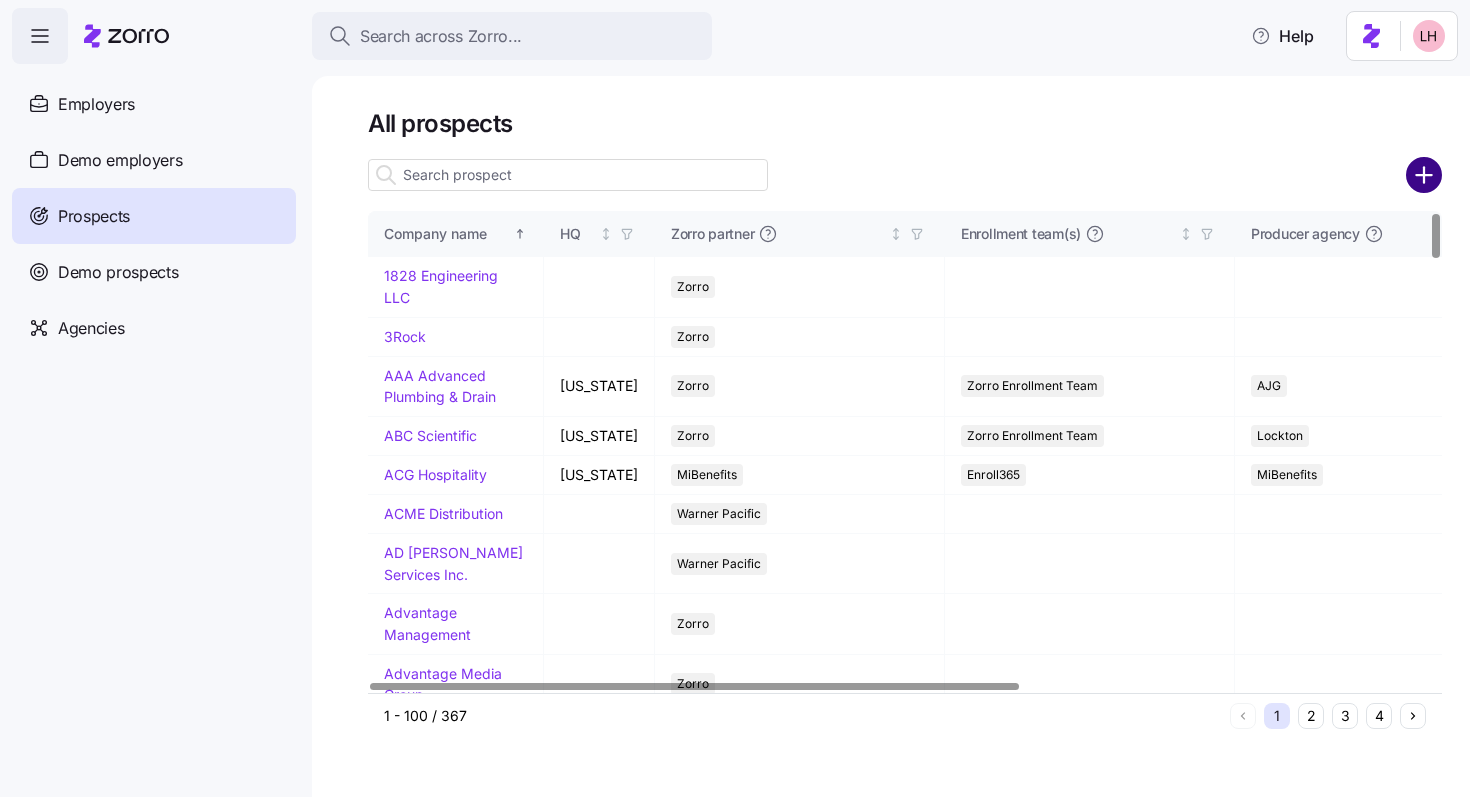 click 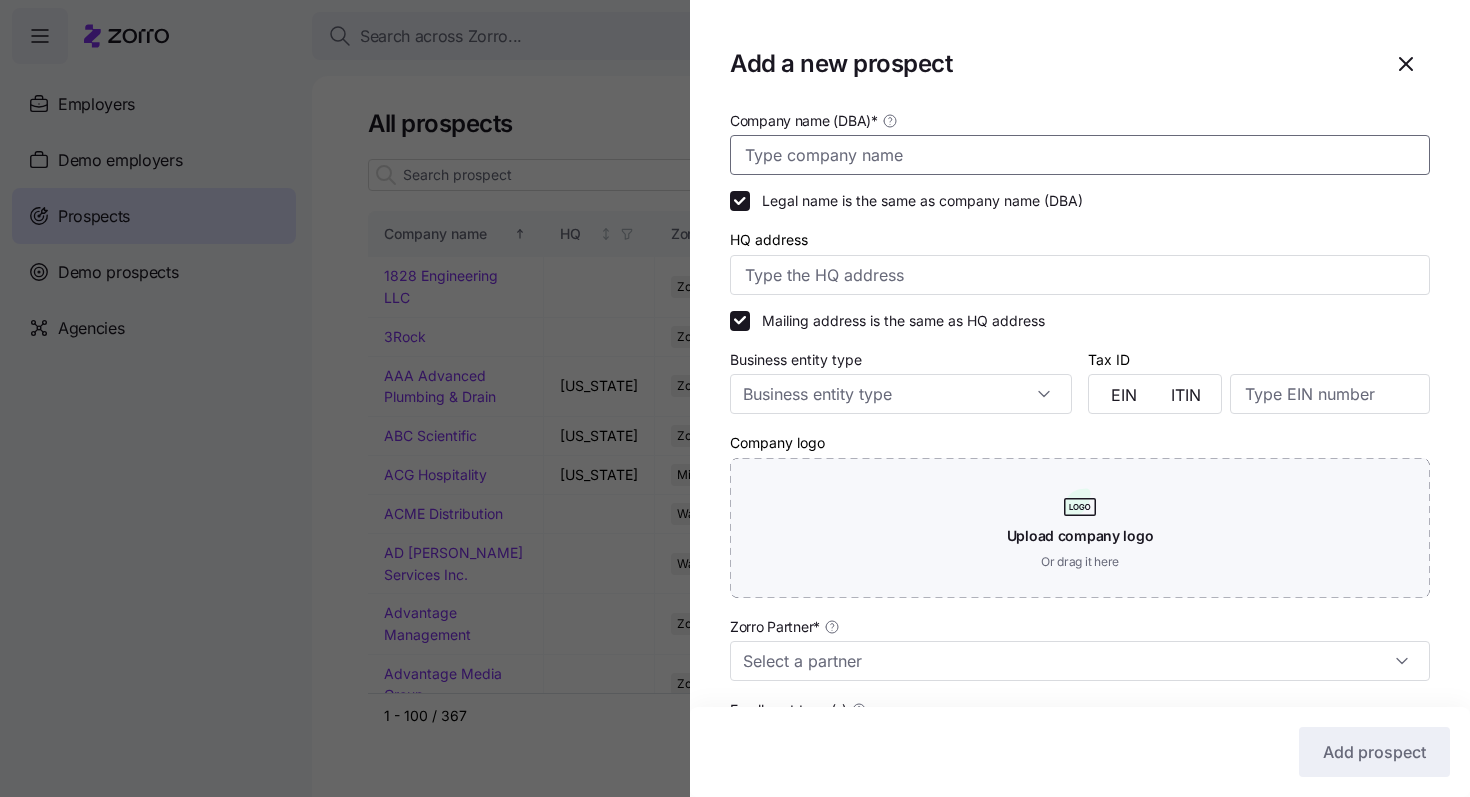 click on "Company name (DBA)  *" at bounding box center (1080, 155) 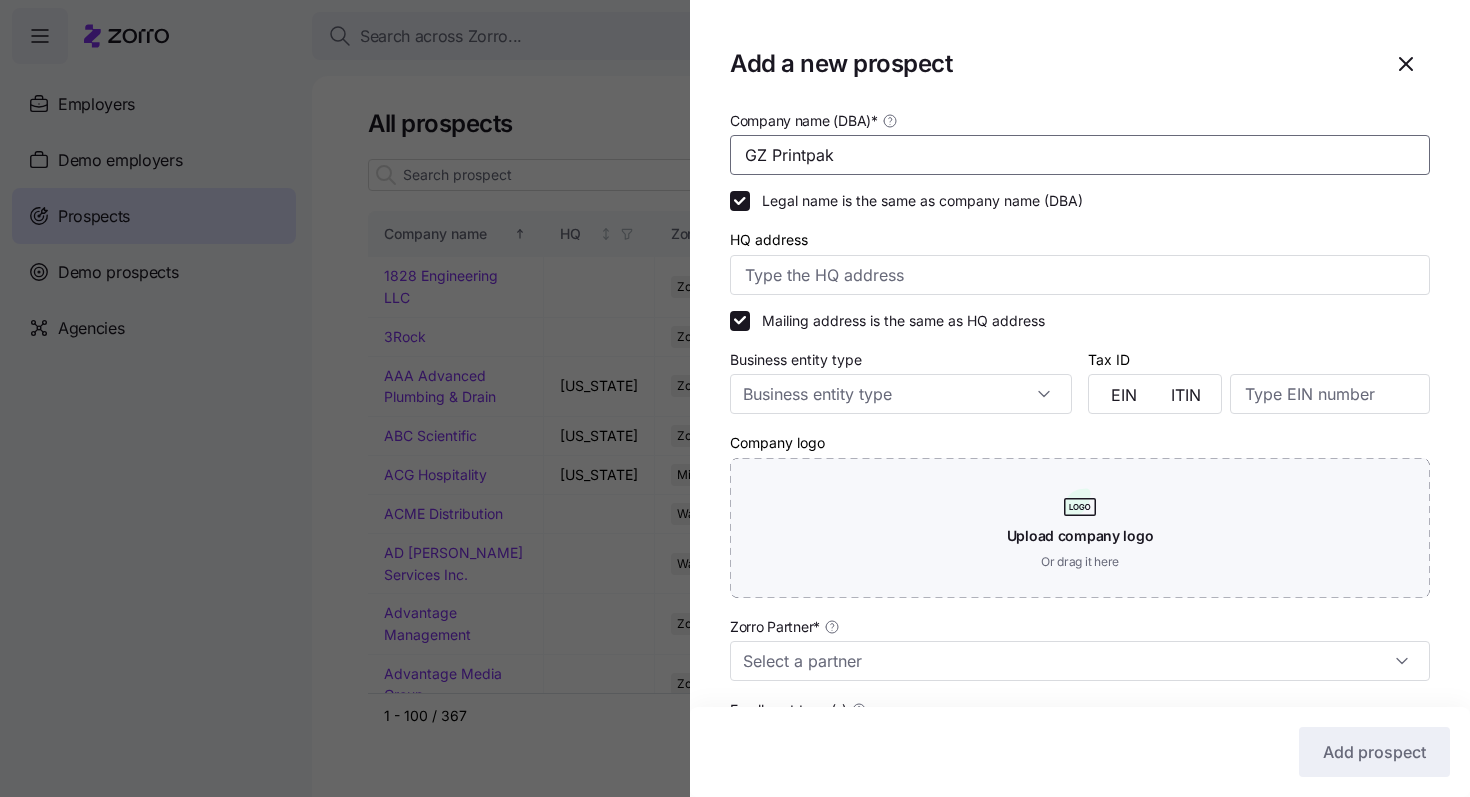 type on "GZ Printpak" 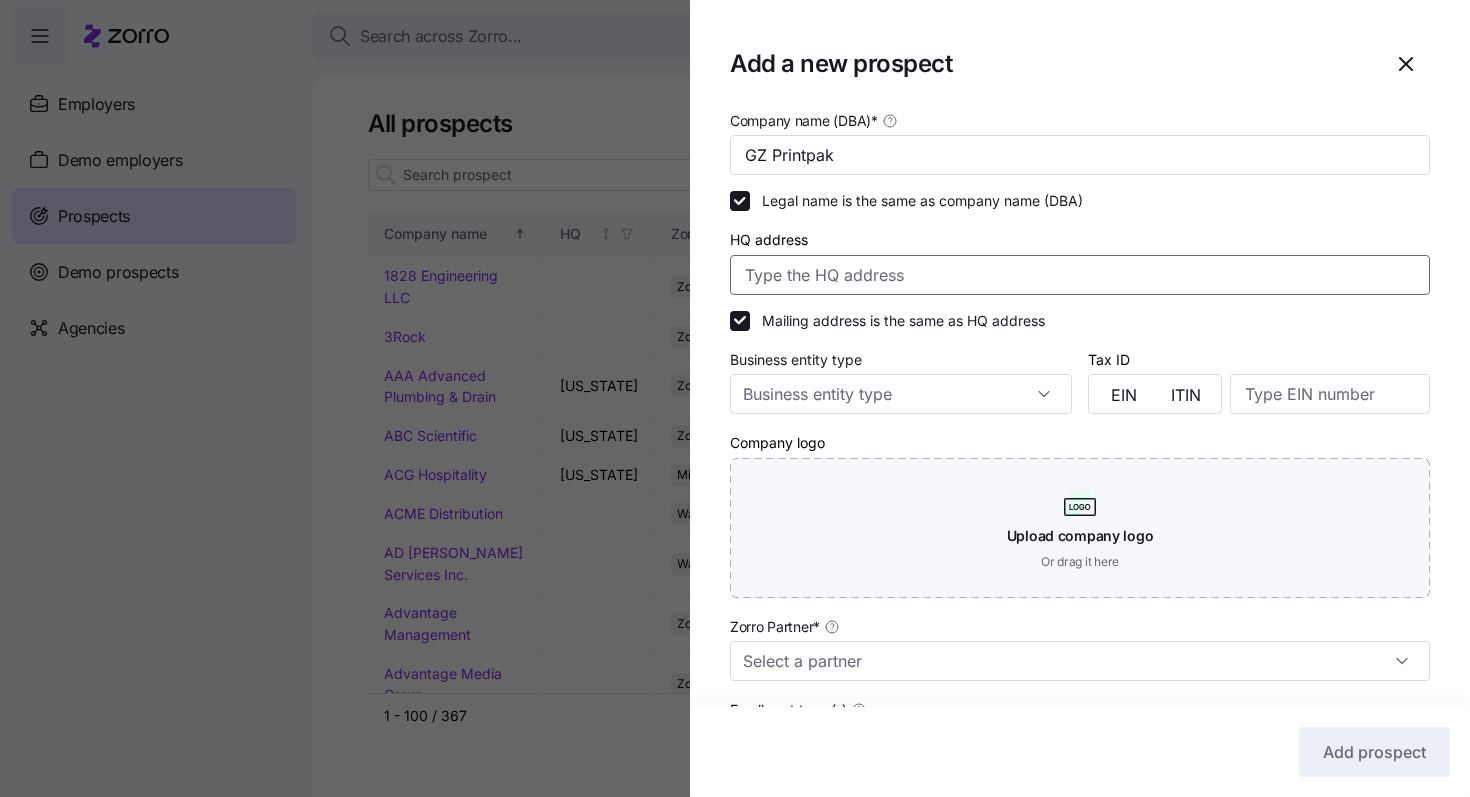 click on "HQ address" at bounding box center [1080, 275] 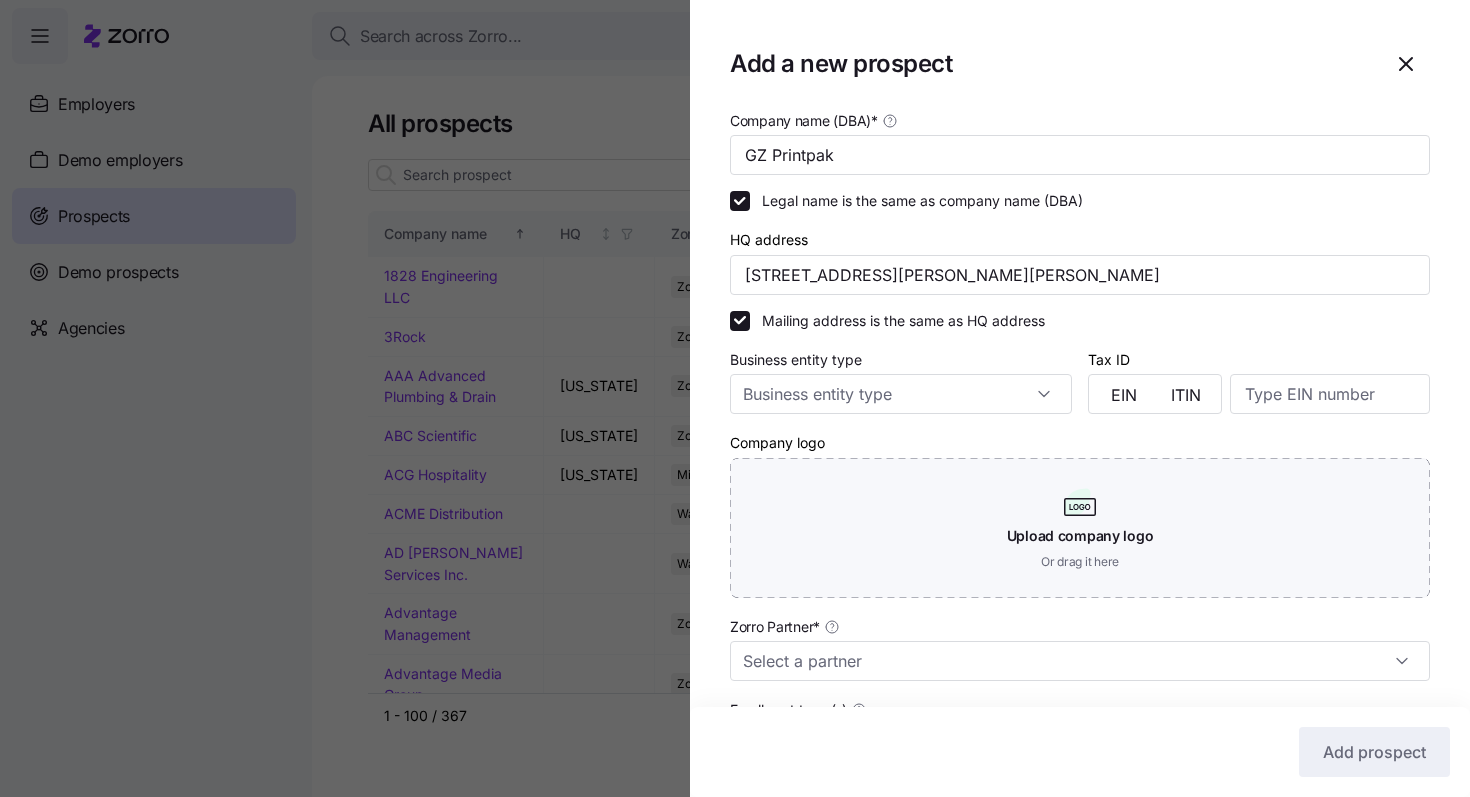 type on "[STREET_ADDRESS][PERSON_NAME][PERSON_NAME]" 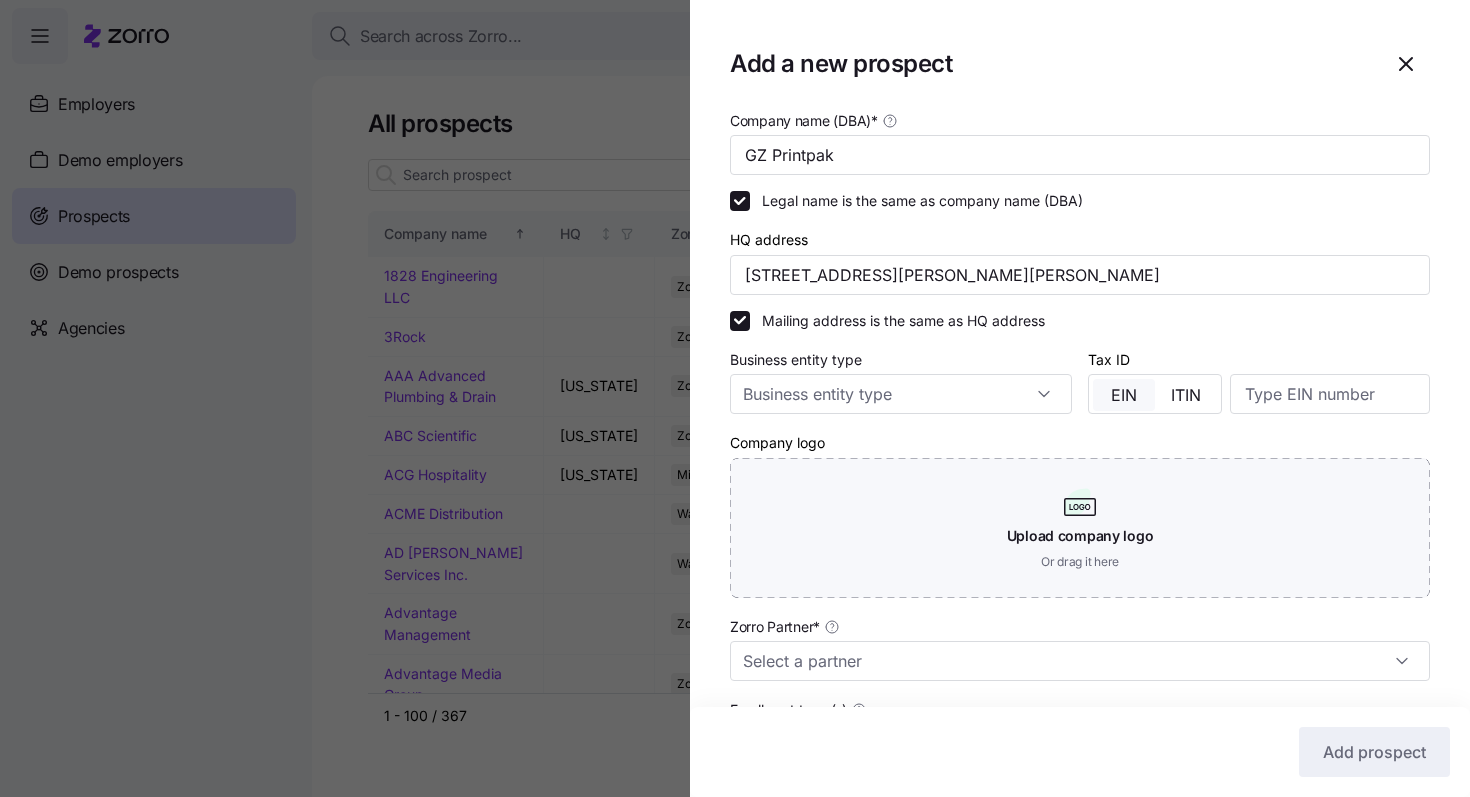 click on "EIN" at bounding box center [1124, 395] 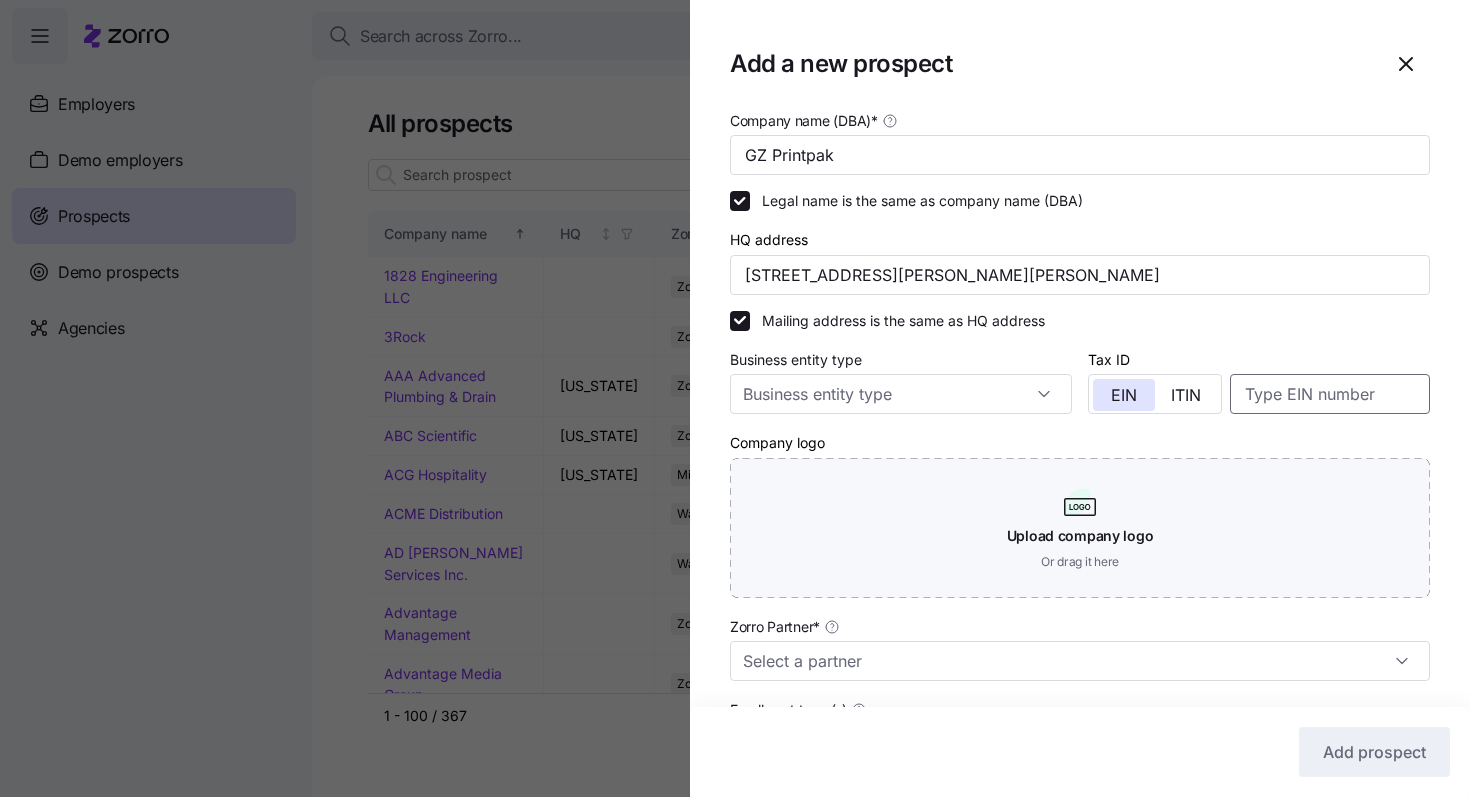click at bounding box center [1330, 394] 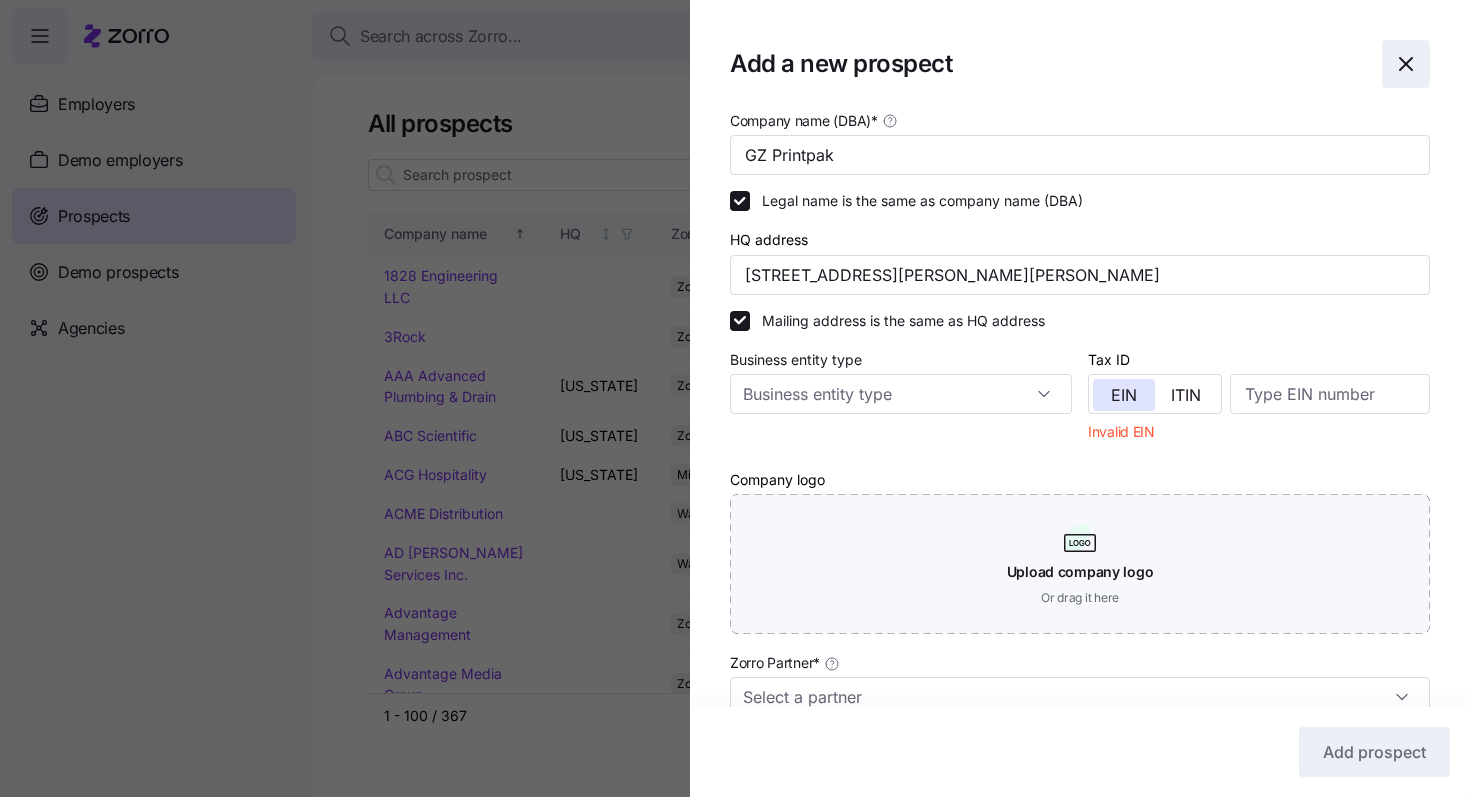 click 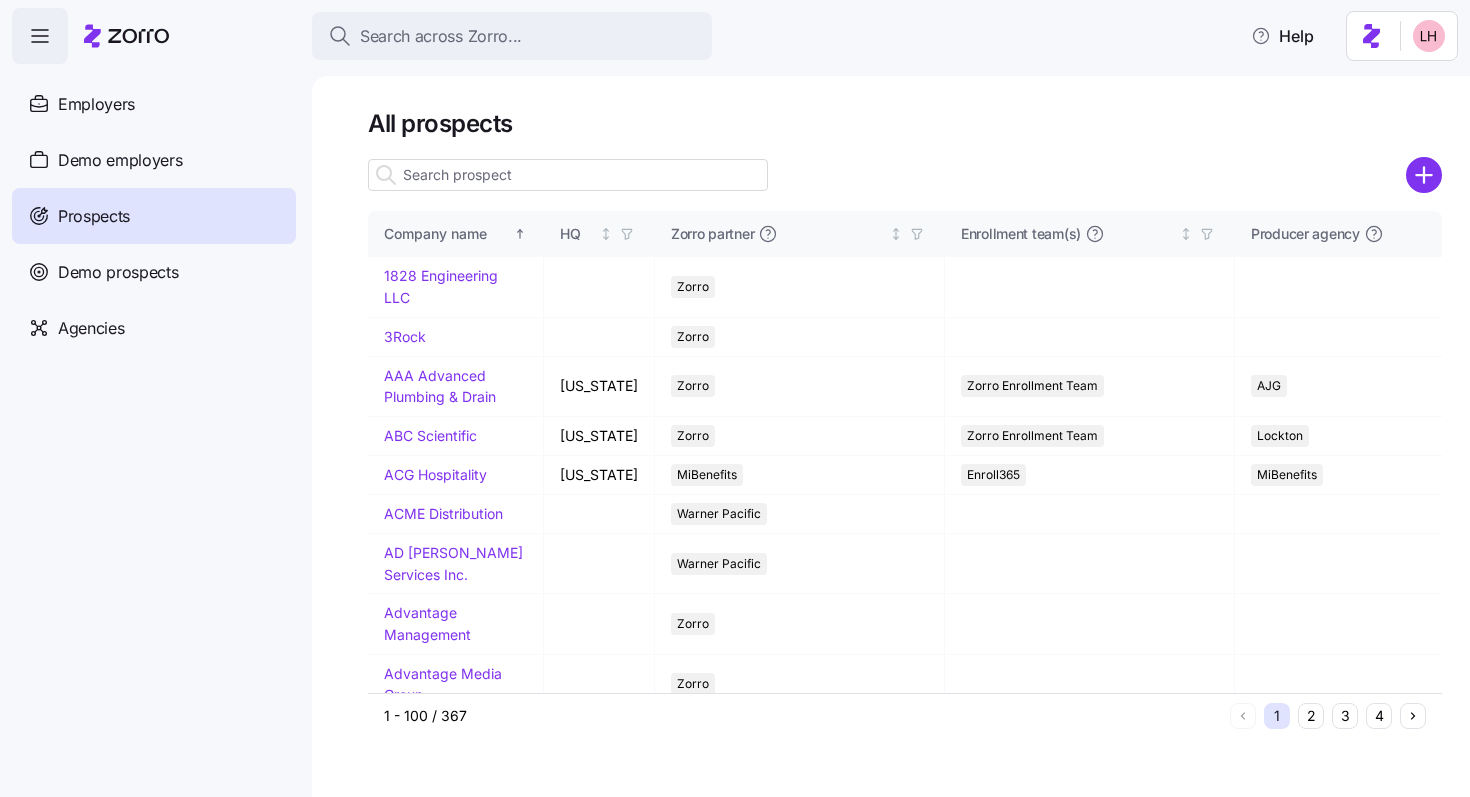 click on "Search across Zorro... Help Employers Demo employers Prospects Demo prospects Agencies All prospects Company name HQ Zorro partner Enrollment team(s) Producer agency Producer agent Added on Coverage start 1828 Engineering LLC Zorro [DATE] [DATE] 3Rock Zorro [DATE] [DATE] AAA Advanced Plumbing & Drain [US_STATE] Zorro Zorro Enrollment Team AJG [DATE] [DATE] ABC Scientific [US_STATE] Zorro Zorro Enrollment Team Lockton [DATE] [DATE] ACG Hospitality [US_STATE] MiBenefits Enroll365 MiBenefits [PERSON_NAME] [DATE] [DATE] ACME Distribution Warner Pacific [DATE] [DATE] [PERSON_NAME] Services Inc.  Warner Pacific [DATE] [DATE] Advantage Management Zorro [DATE] [DATE] Advantage Media Group Zorro [DATE] [DATE] Advantage Medical MiBenefits Enroll365 MiBenefits [DATE] [DATE] Agilix Solutions  MiBenefits Zorro MiBenefits [DATE] [DATE] Ahava Healthcare [US_STATE] Zorro Zorro Zorro [DATE] [DATE] Ahmed International MiBenefits Enroll365 [DATE] 1" at bounding box center [735, 392] 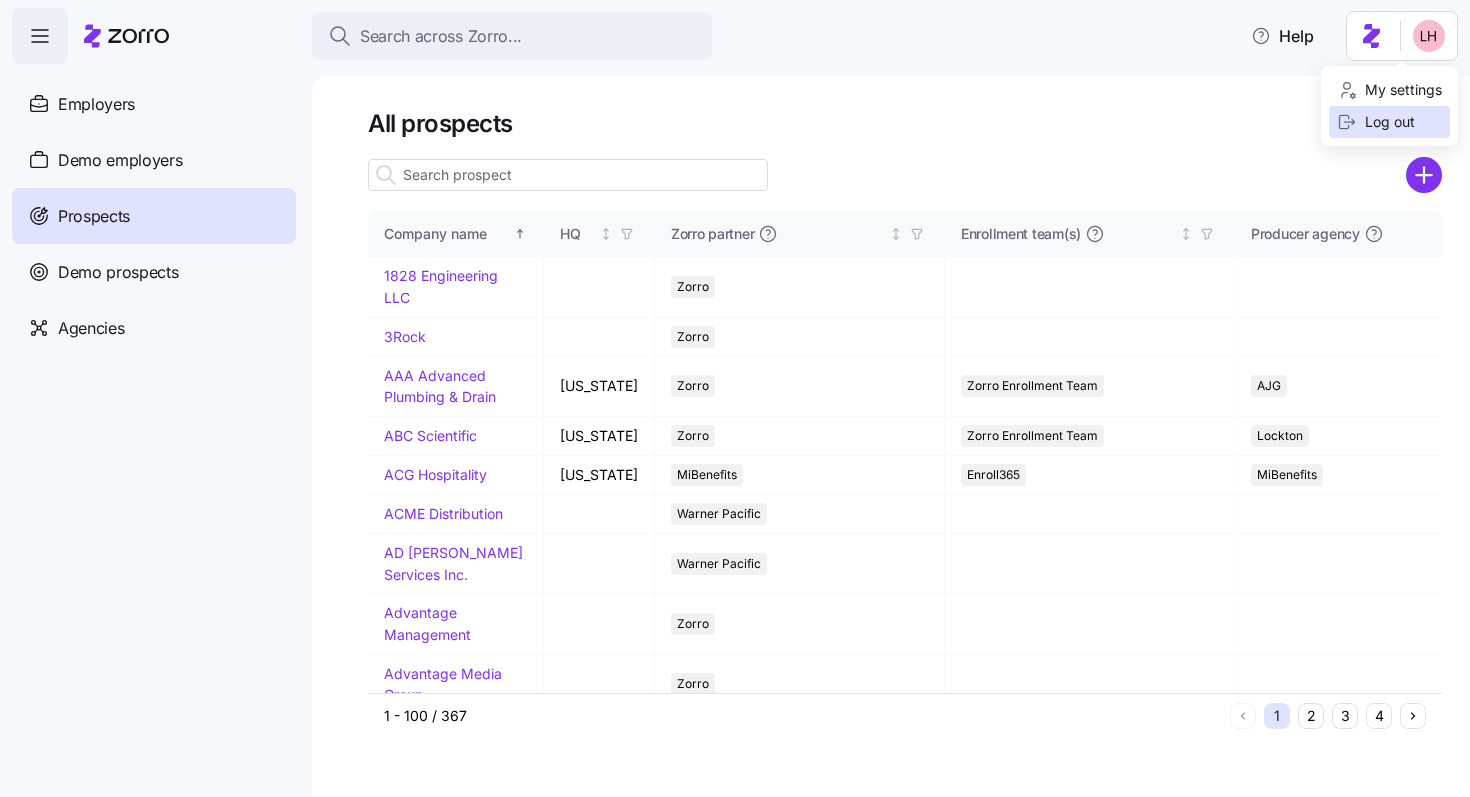 click on "Log out" at bounding box center (1376, 122) 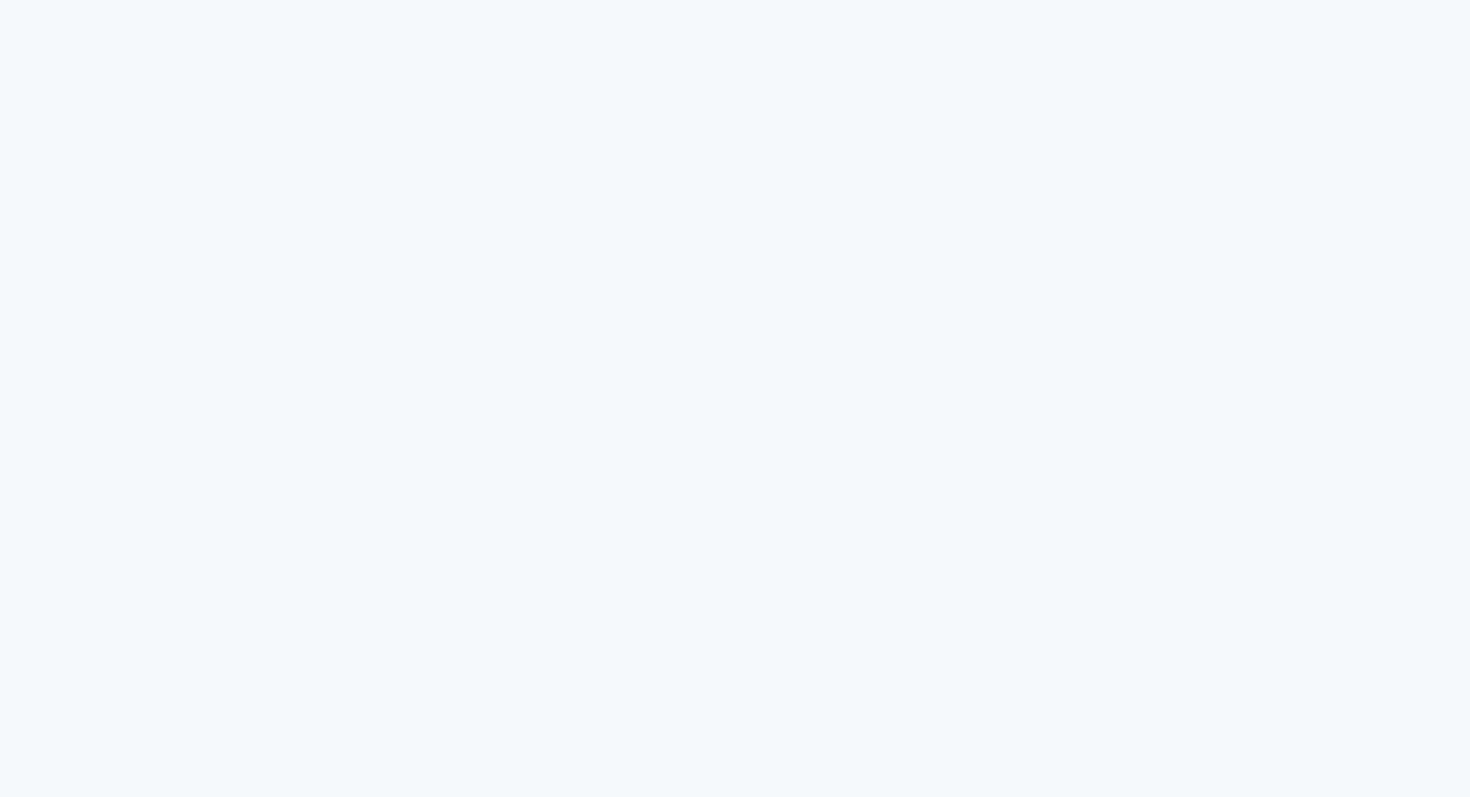 scroll, scrollTop: 0, scrollLeft: 0, axis: both 